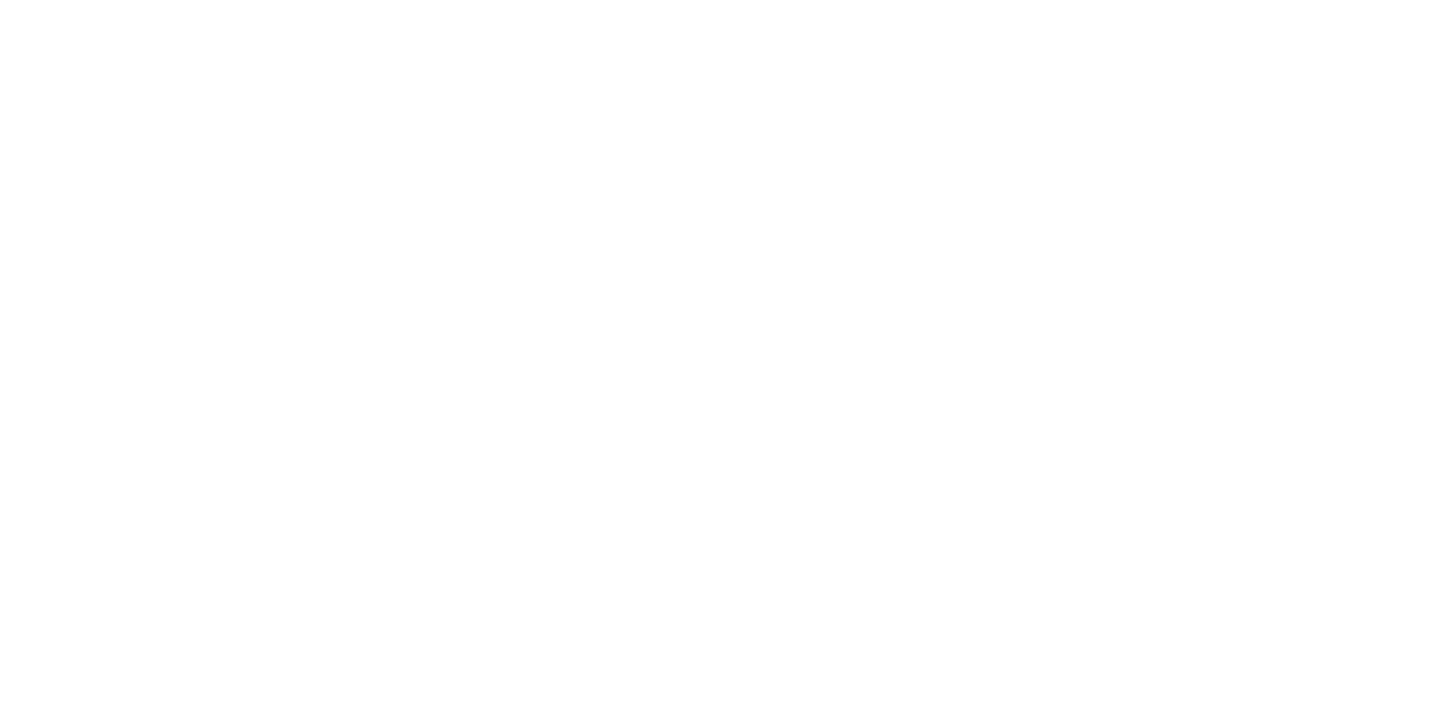scroll, scrollTop: 0, scrollLeft: 0, axis: both 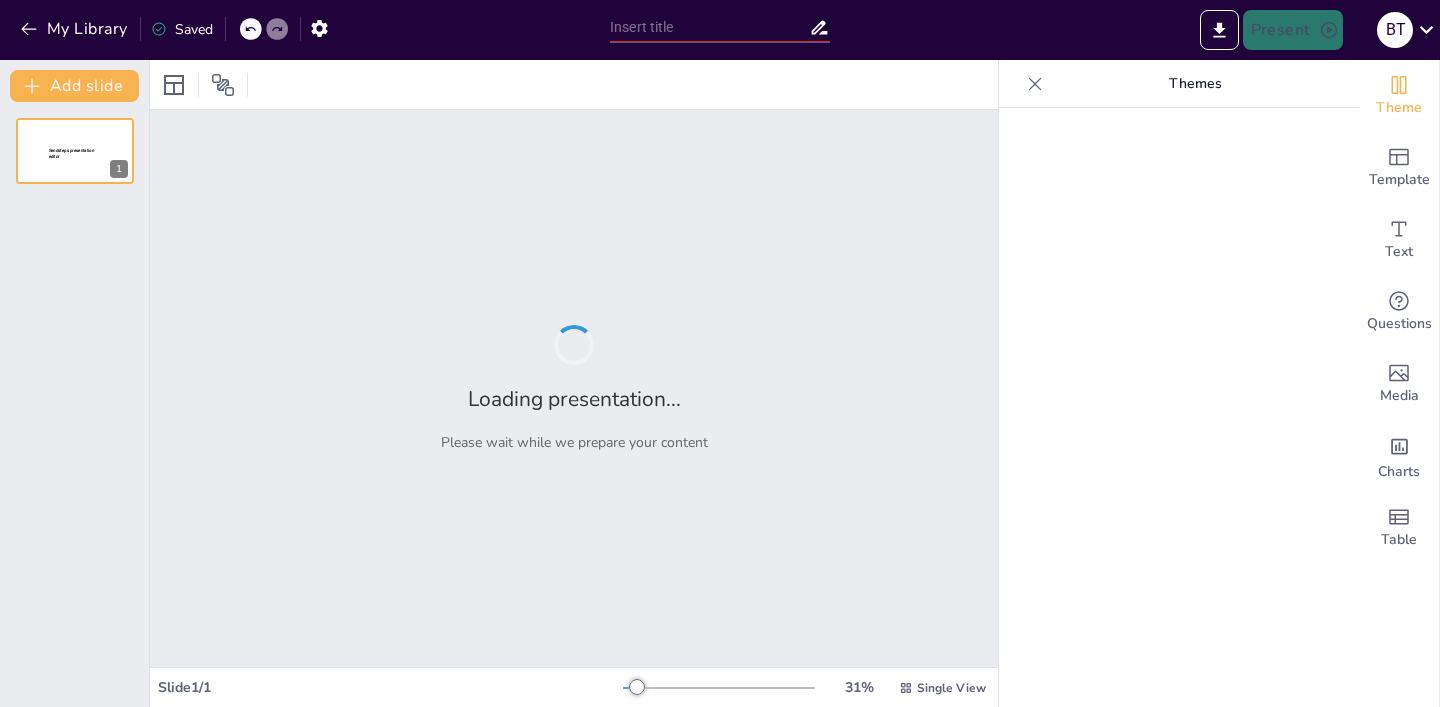 type on "Crust Issues: Why Our Planet Can't Stop Moving!" 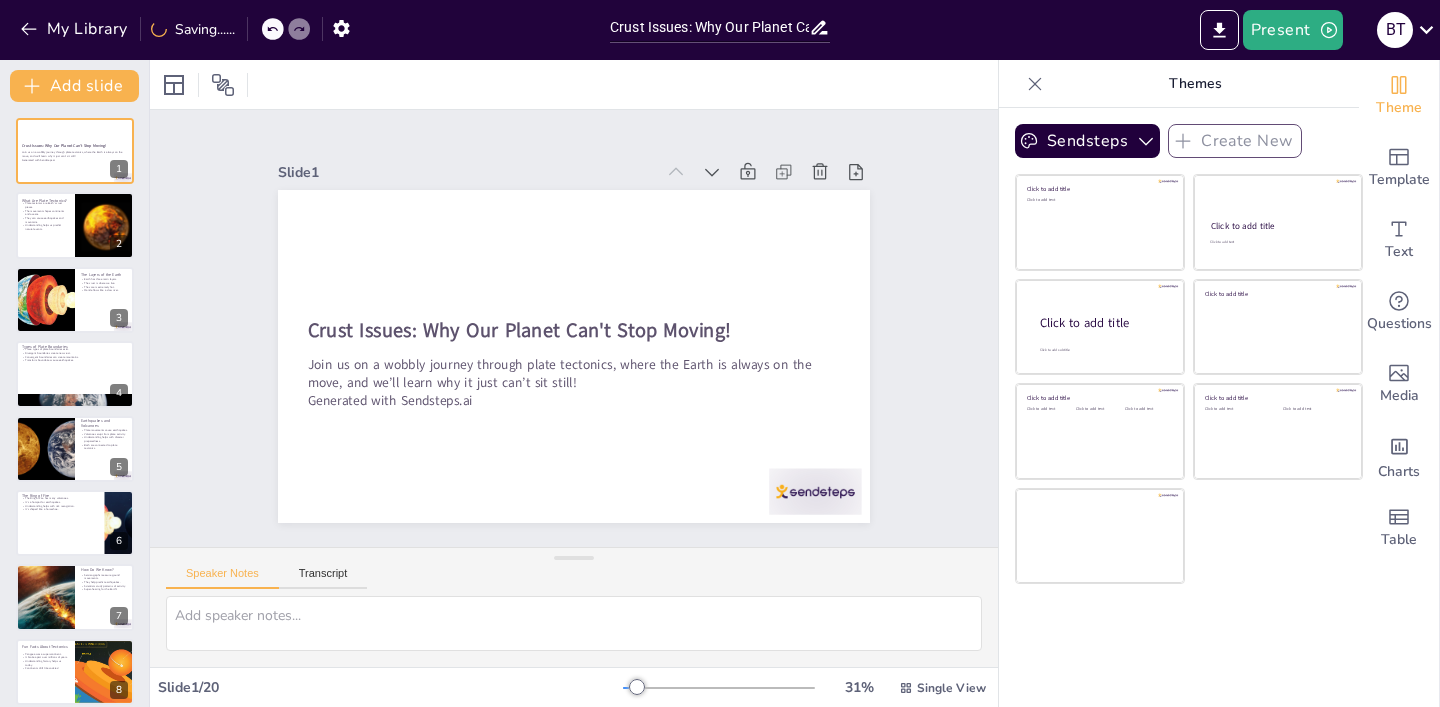 checkbox on "true" 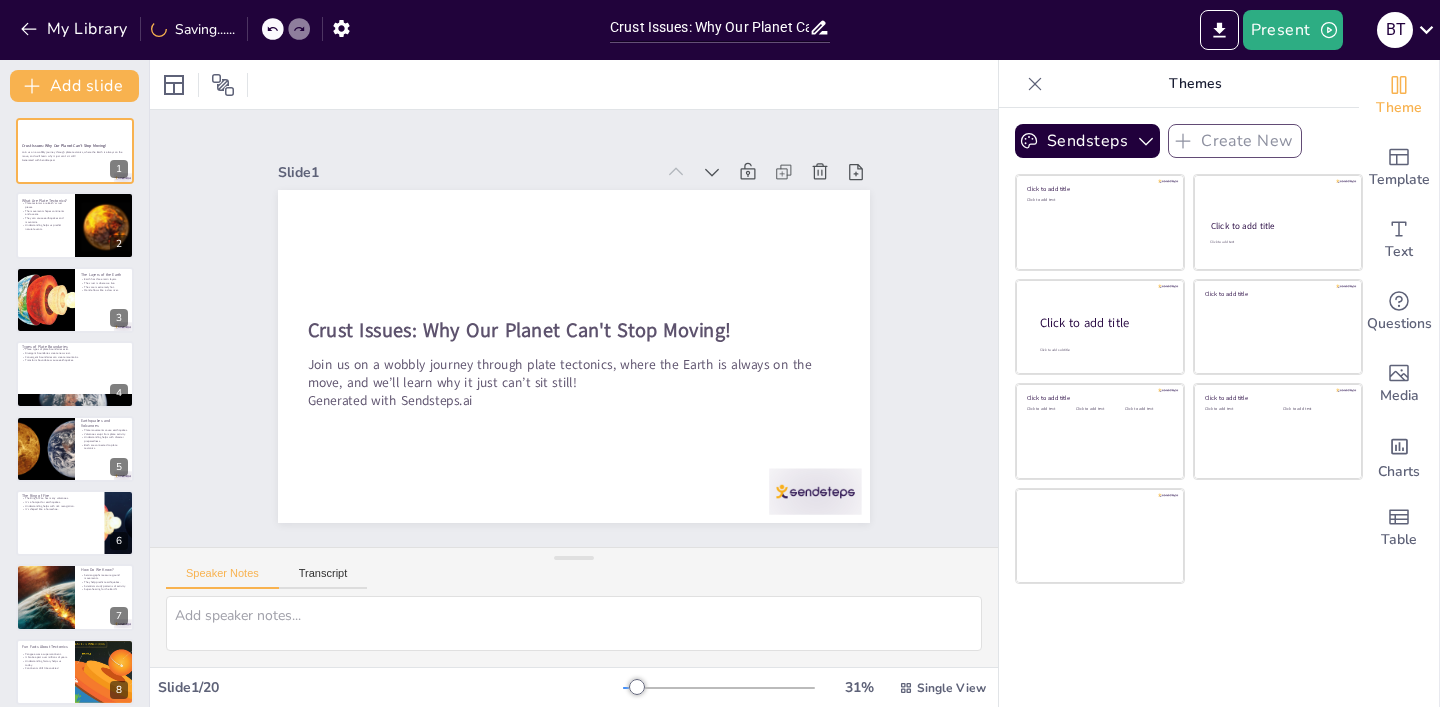 checkbox on "true" 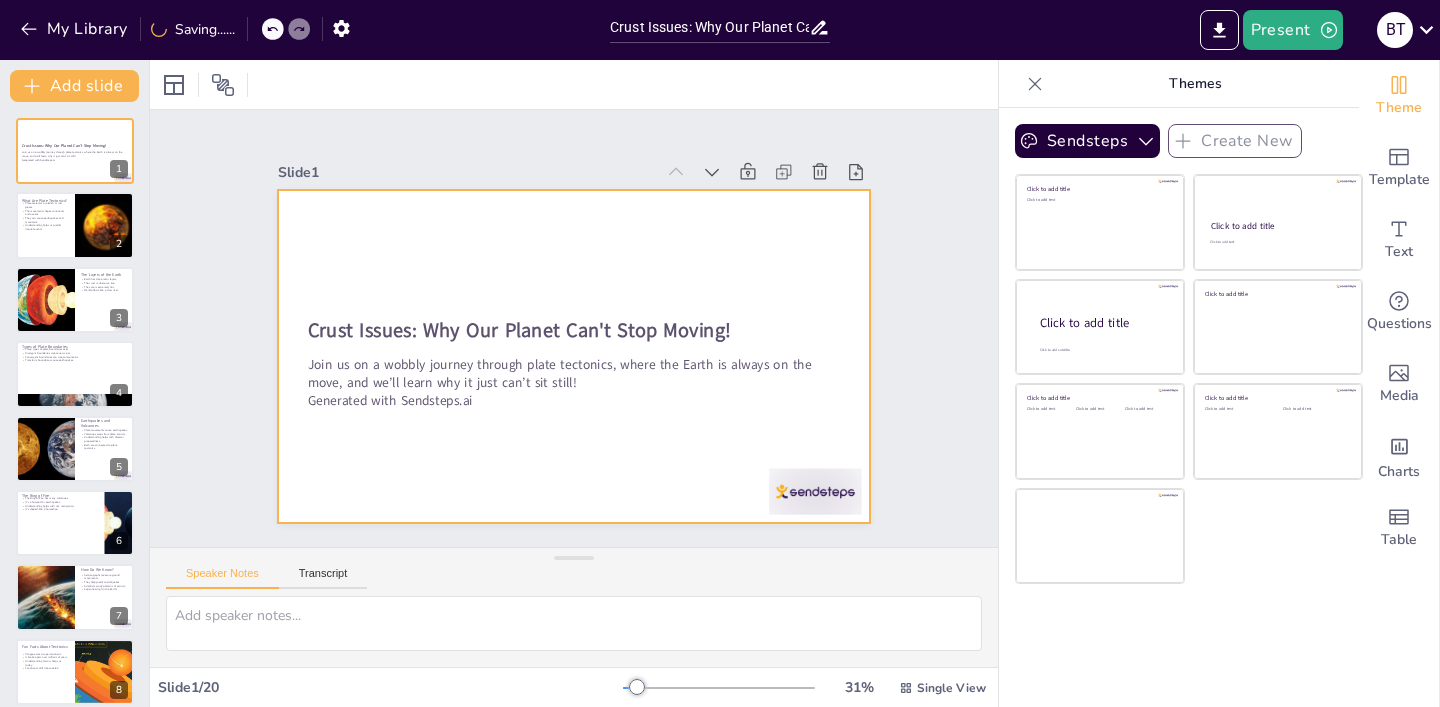 checkbox on "true" 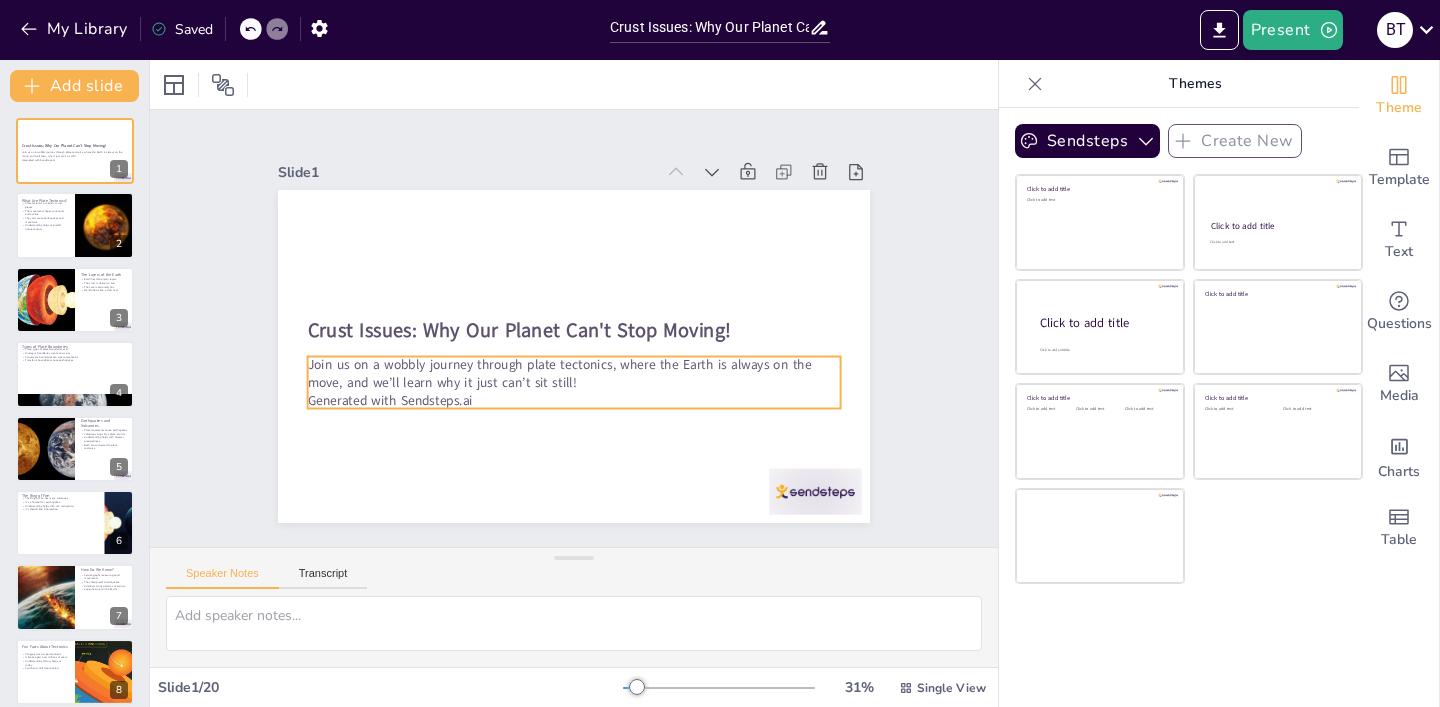 checkbox on "true" 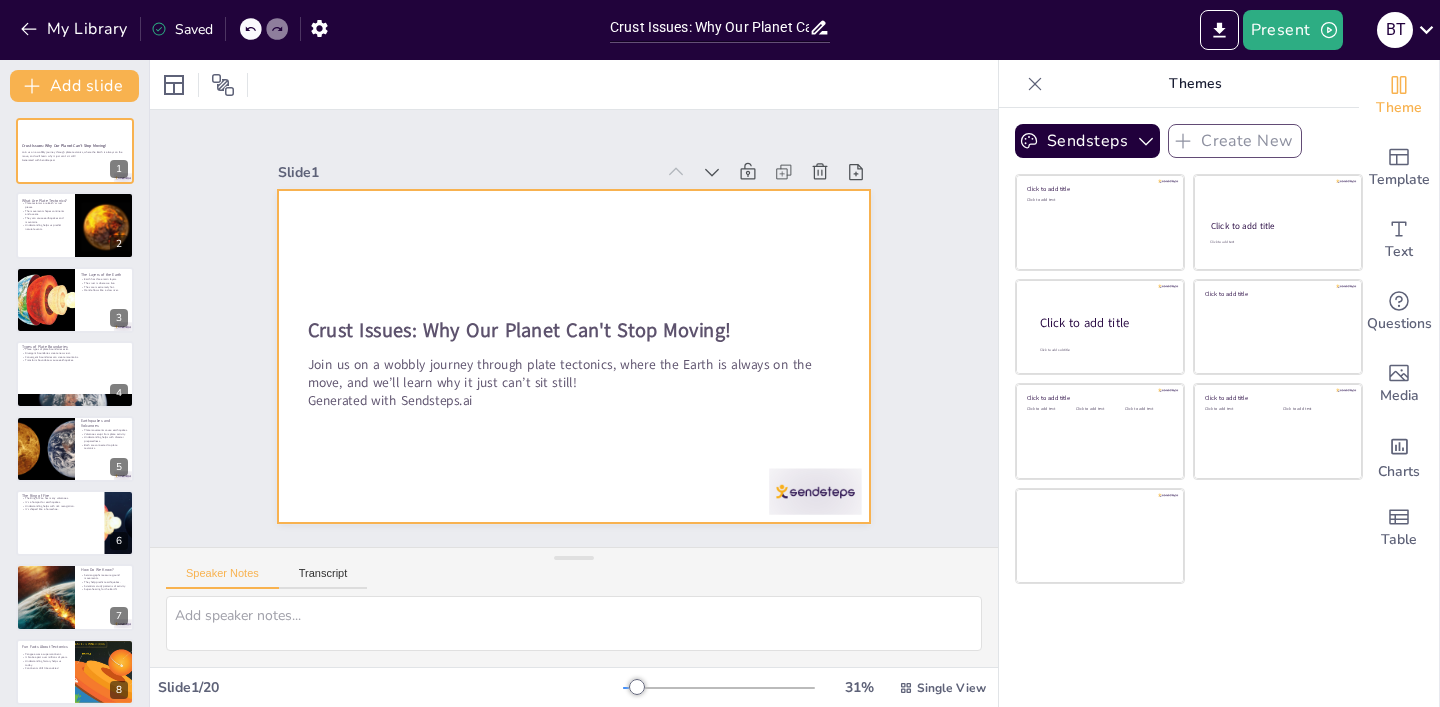 checkbox on "true" 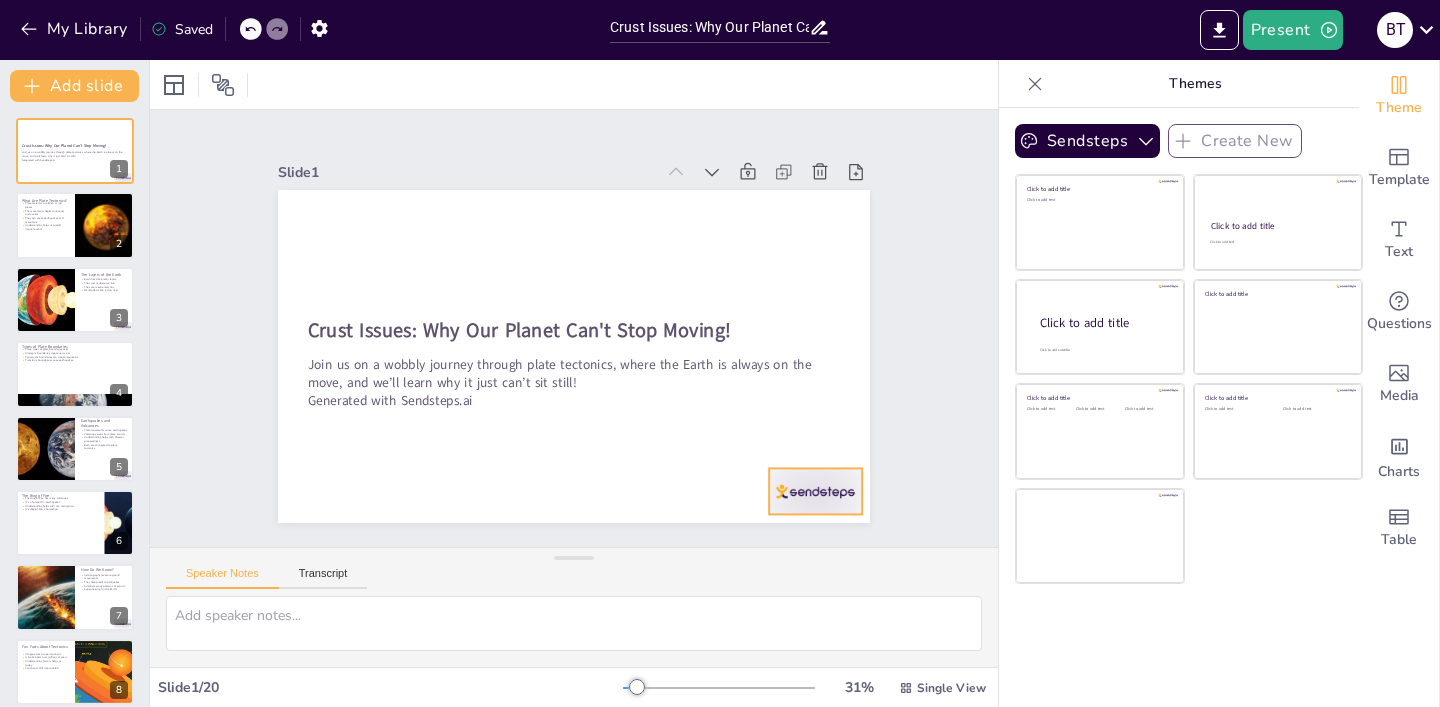 checkbox on "true" 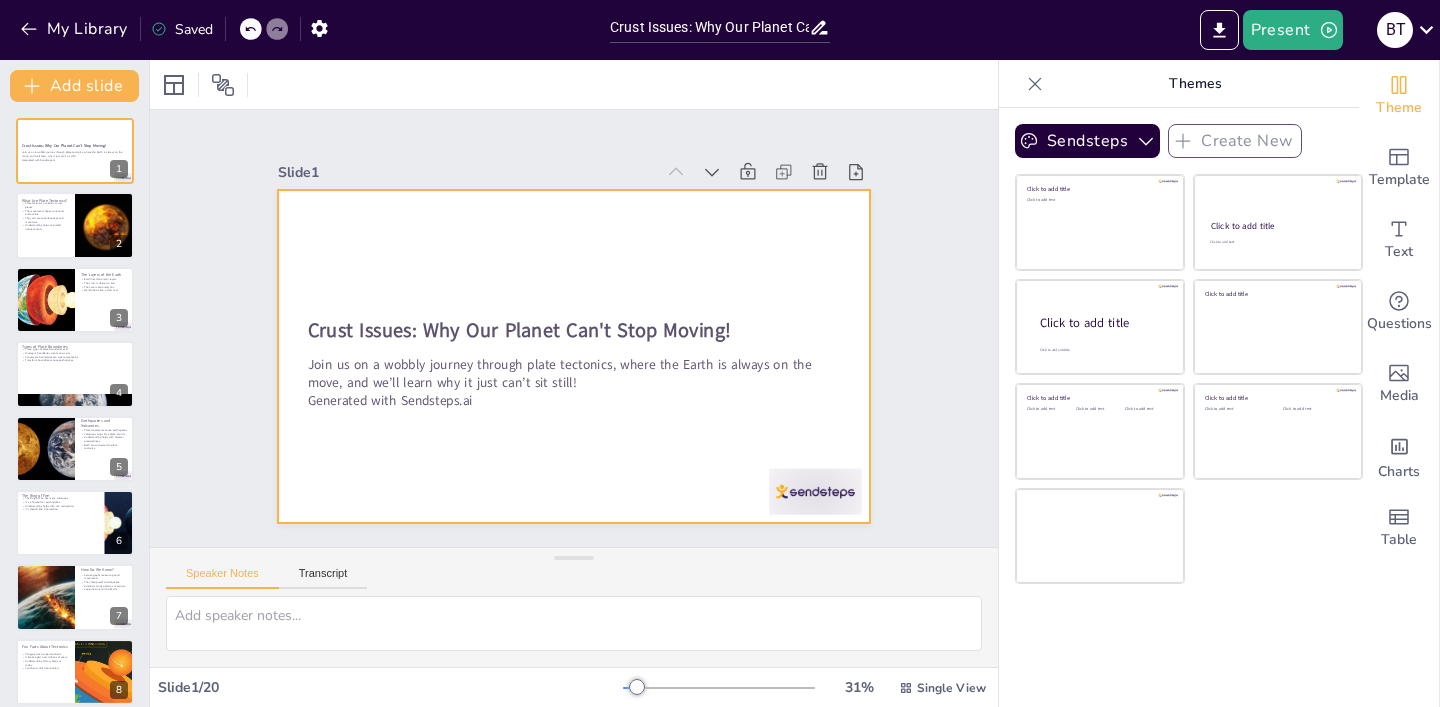 checkbox on "true" 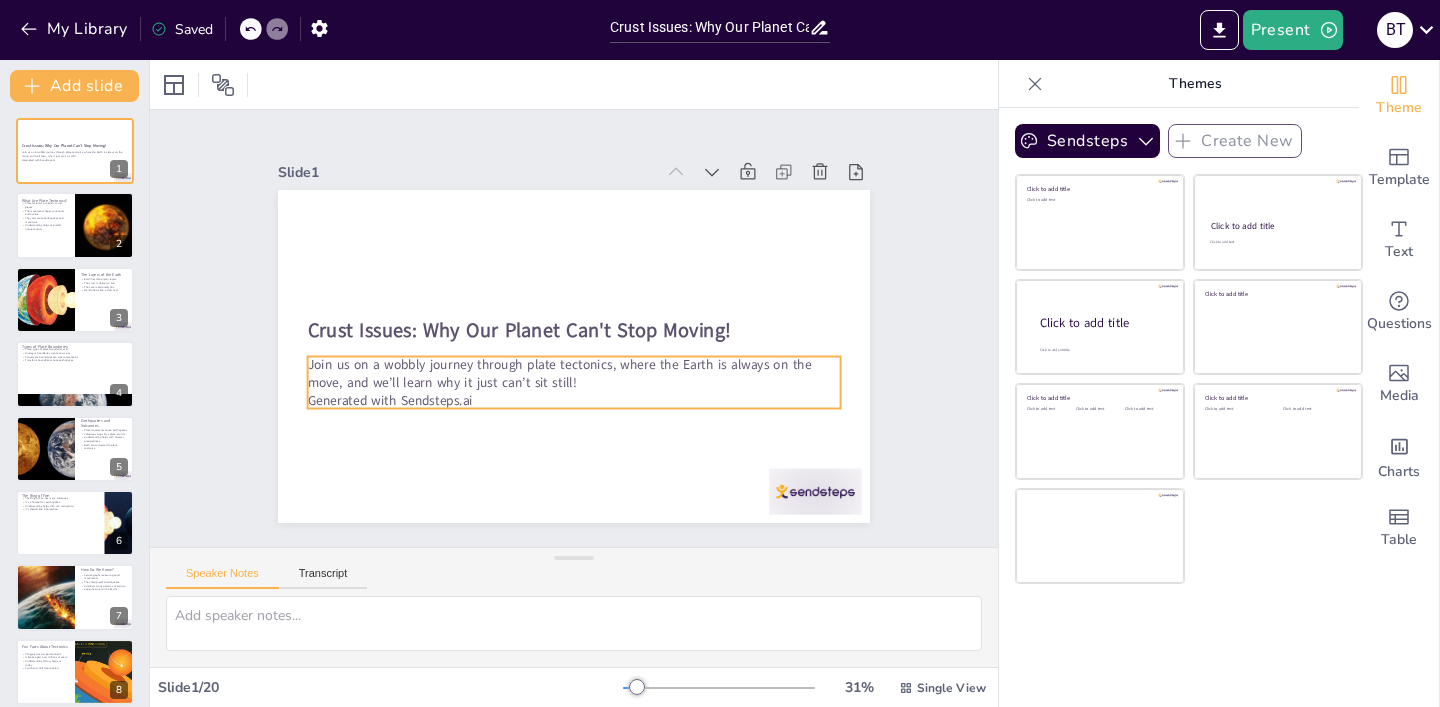 checkbox on "true" 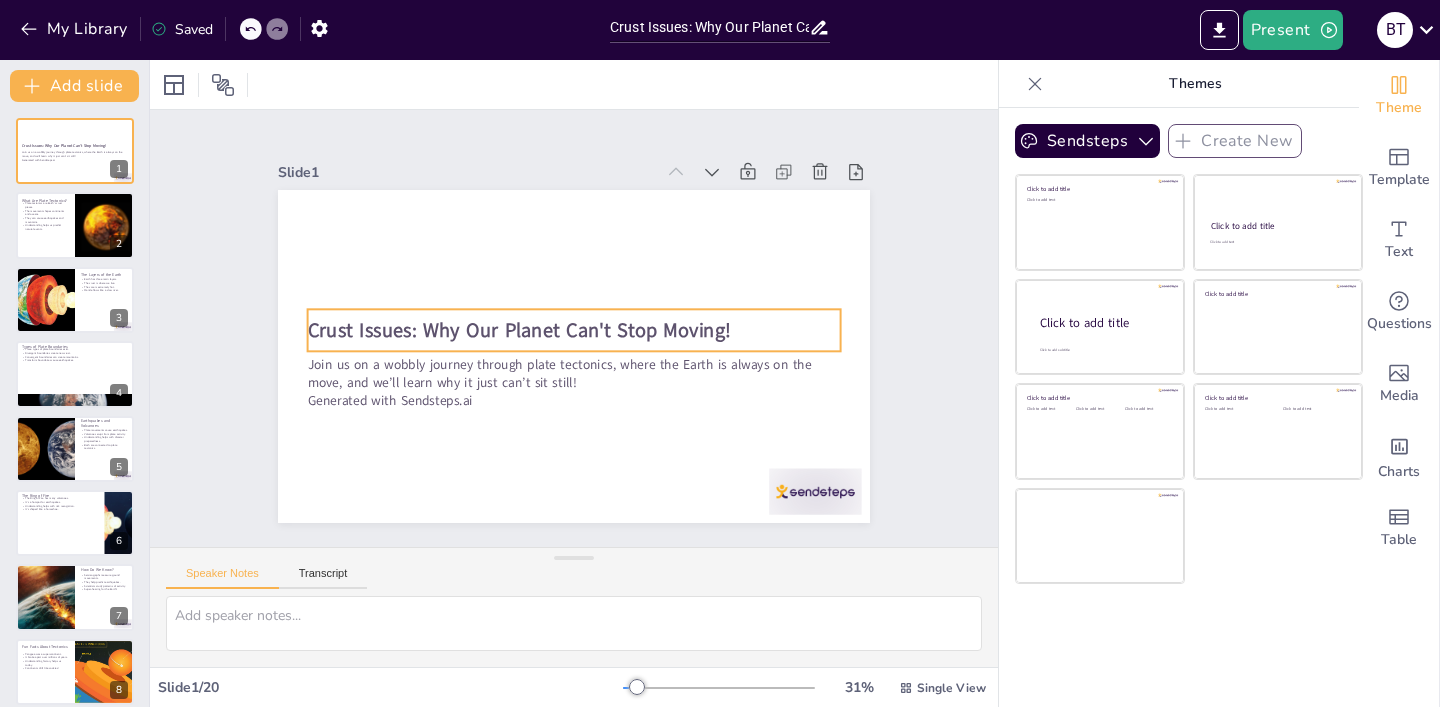 checkbox on "true" 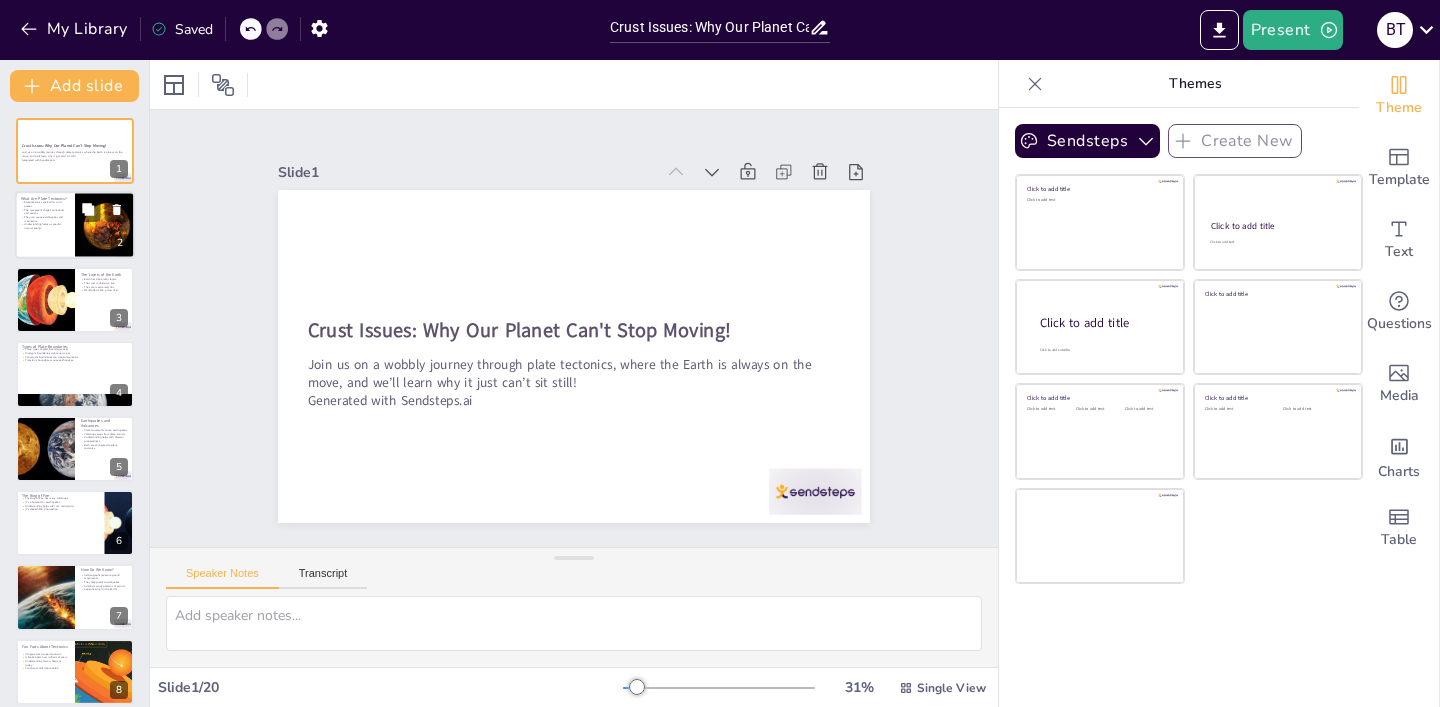 checkbox on "true" 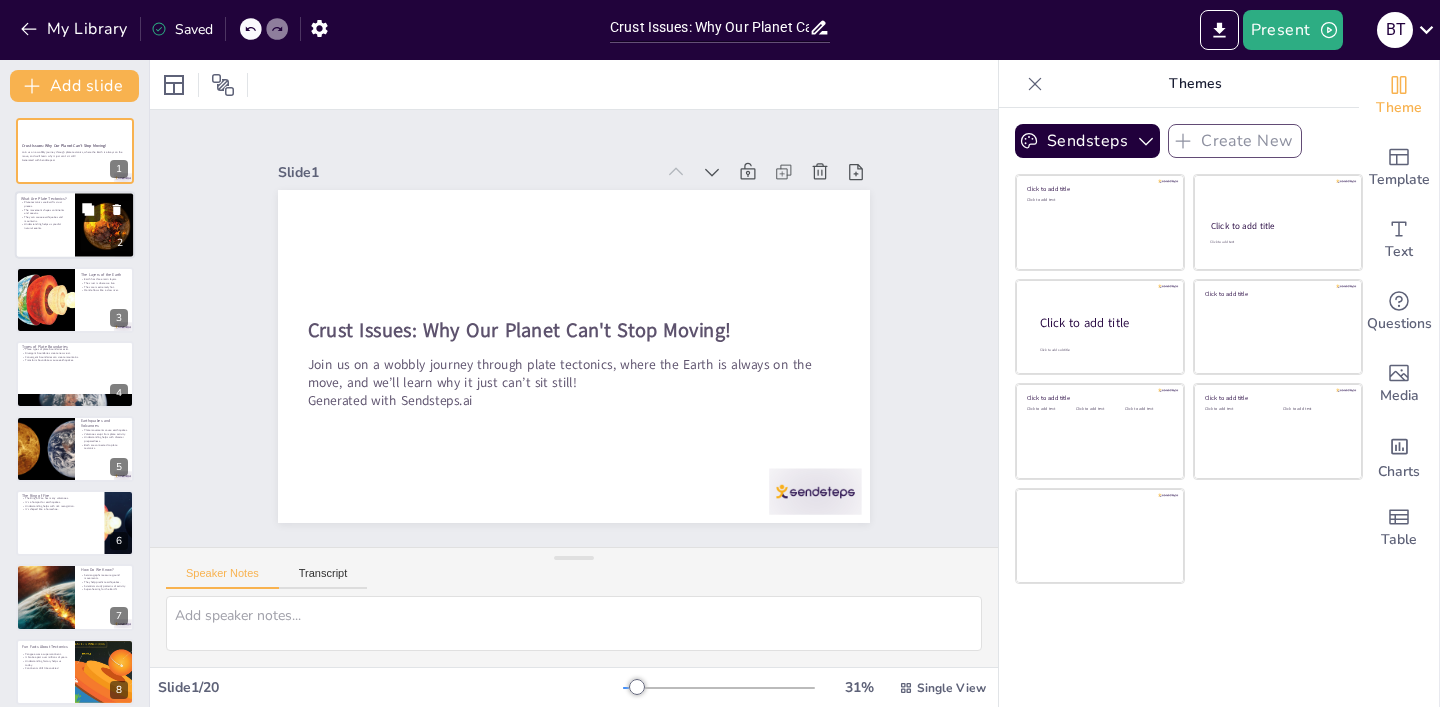 checkbox on "true" 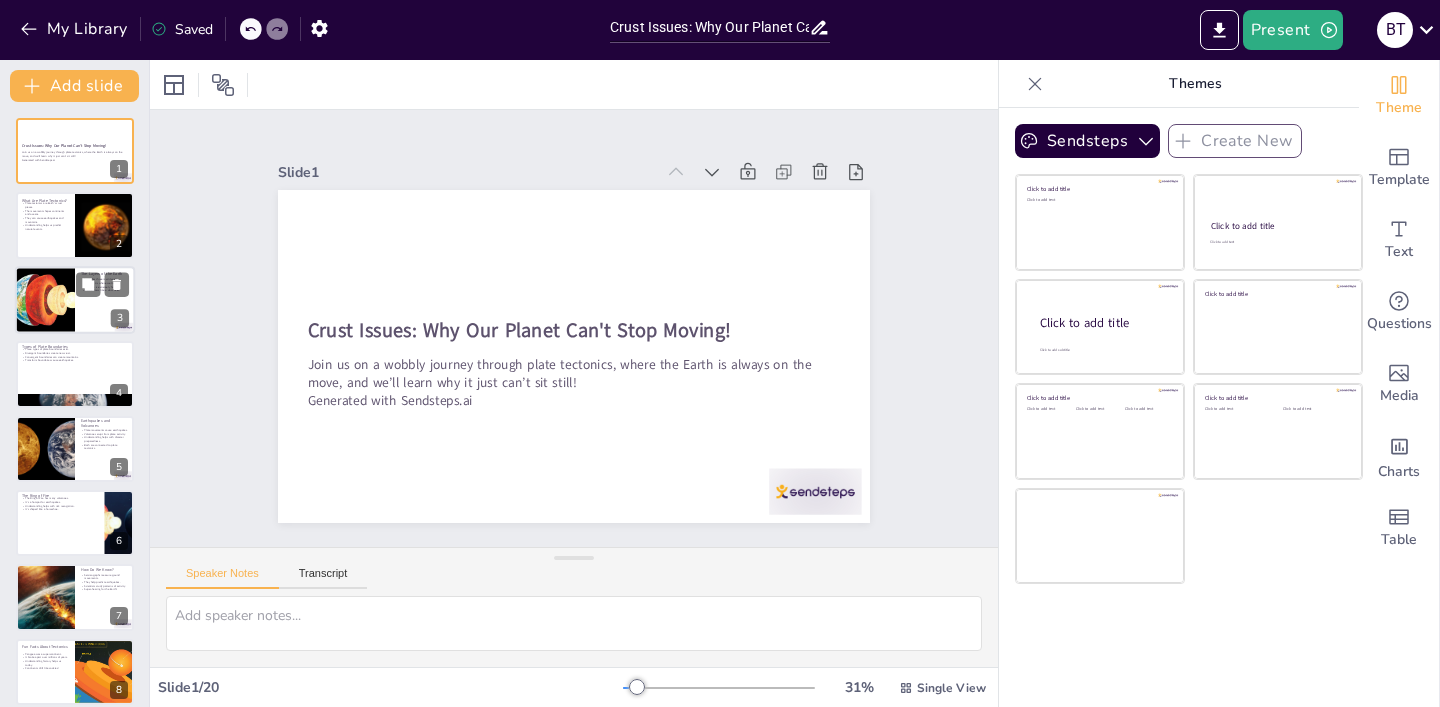 checkbox on "true" 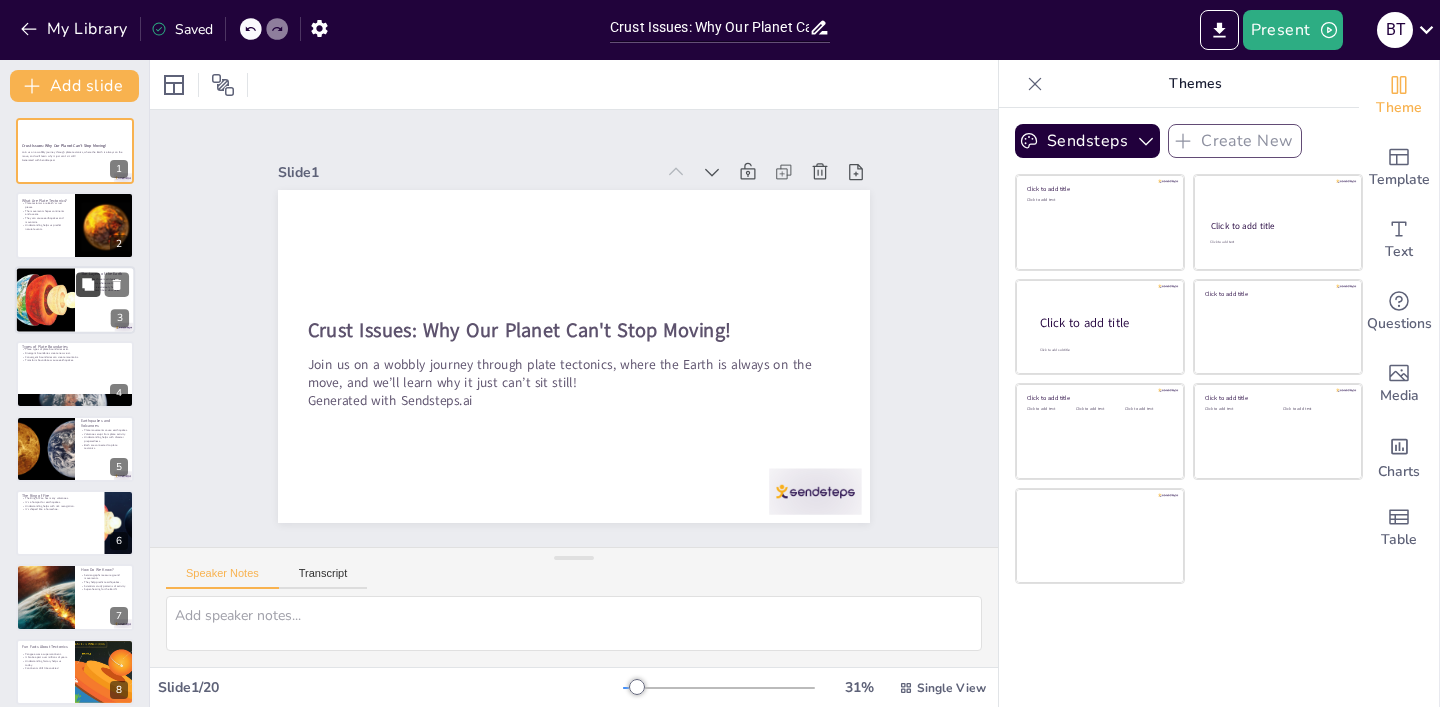 checkbox on "true" 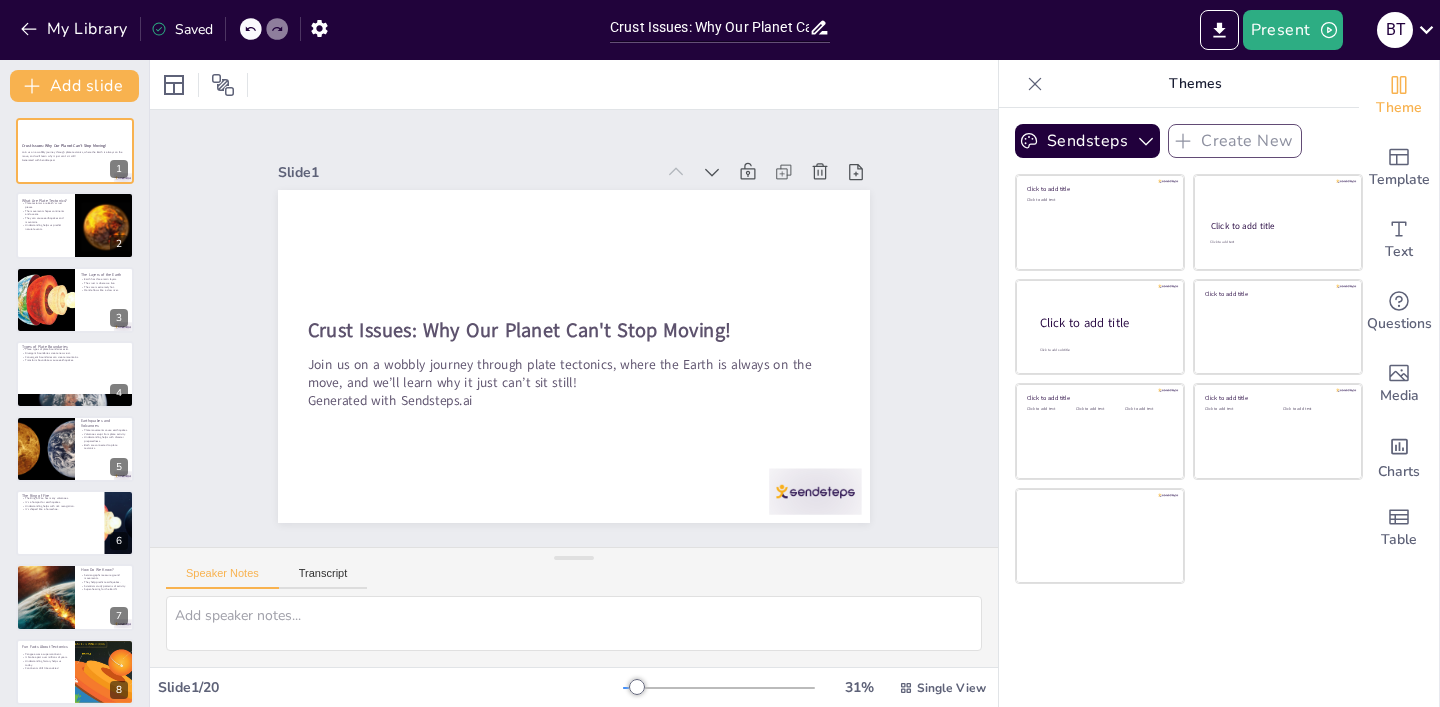 checkbox on "true" 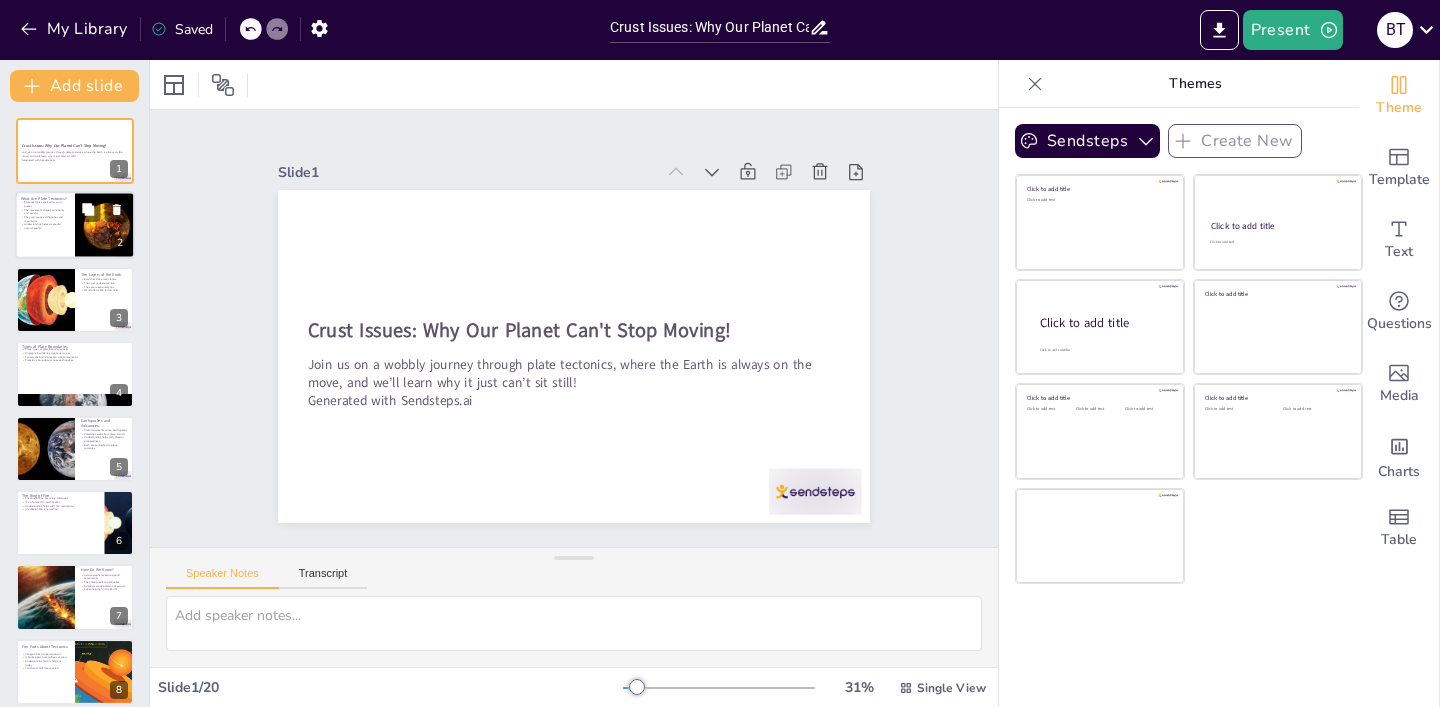 checkbox on "true" 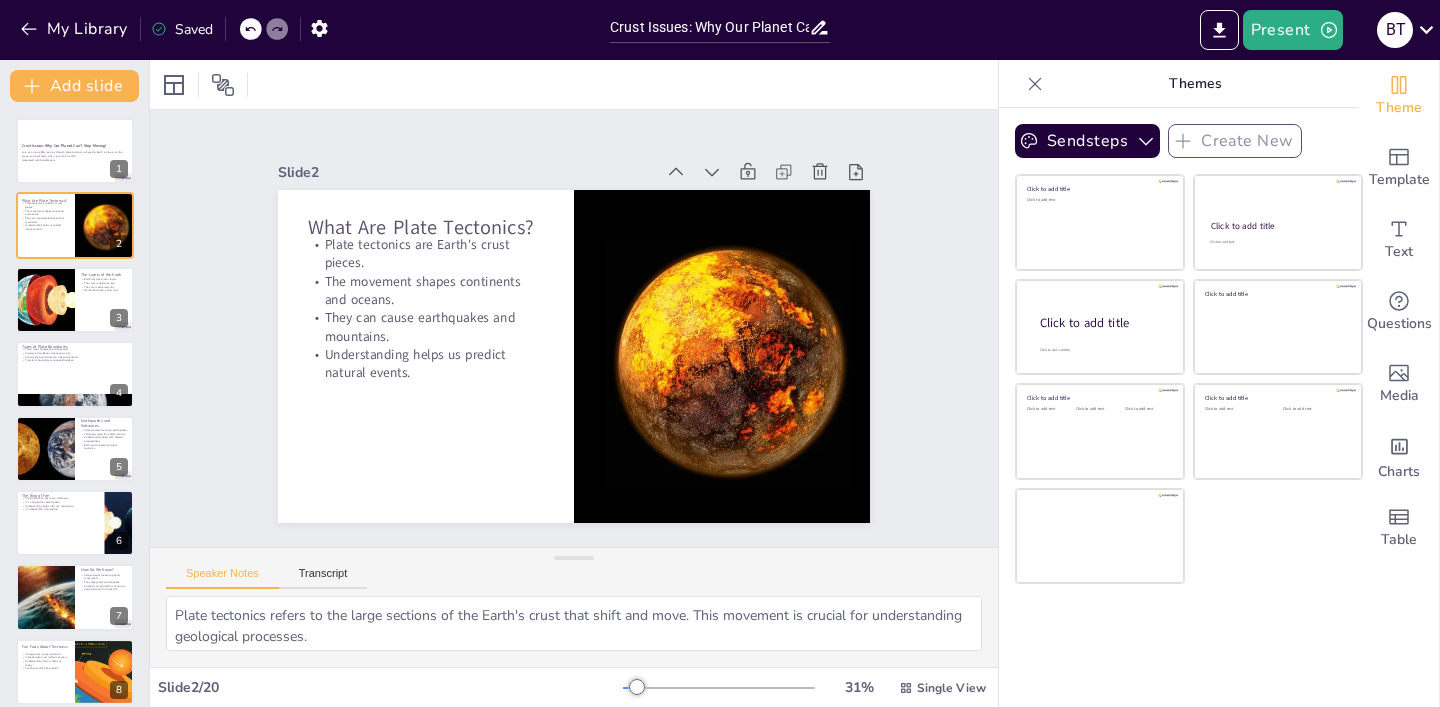 checkbox on "true" 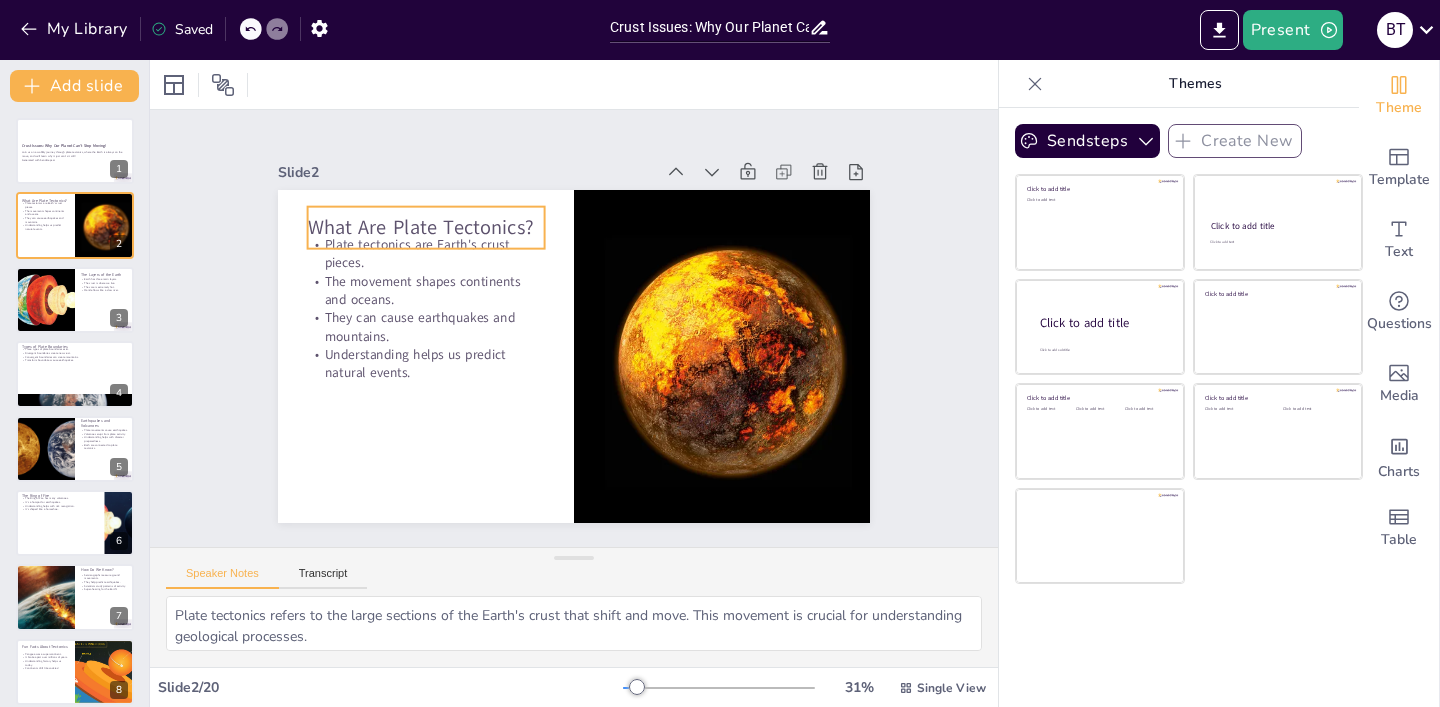 checkbox on "true" 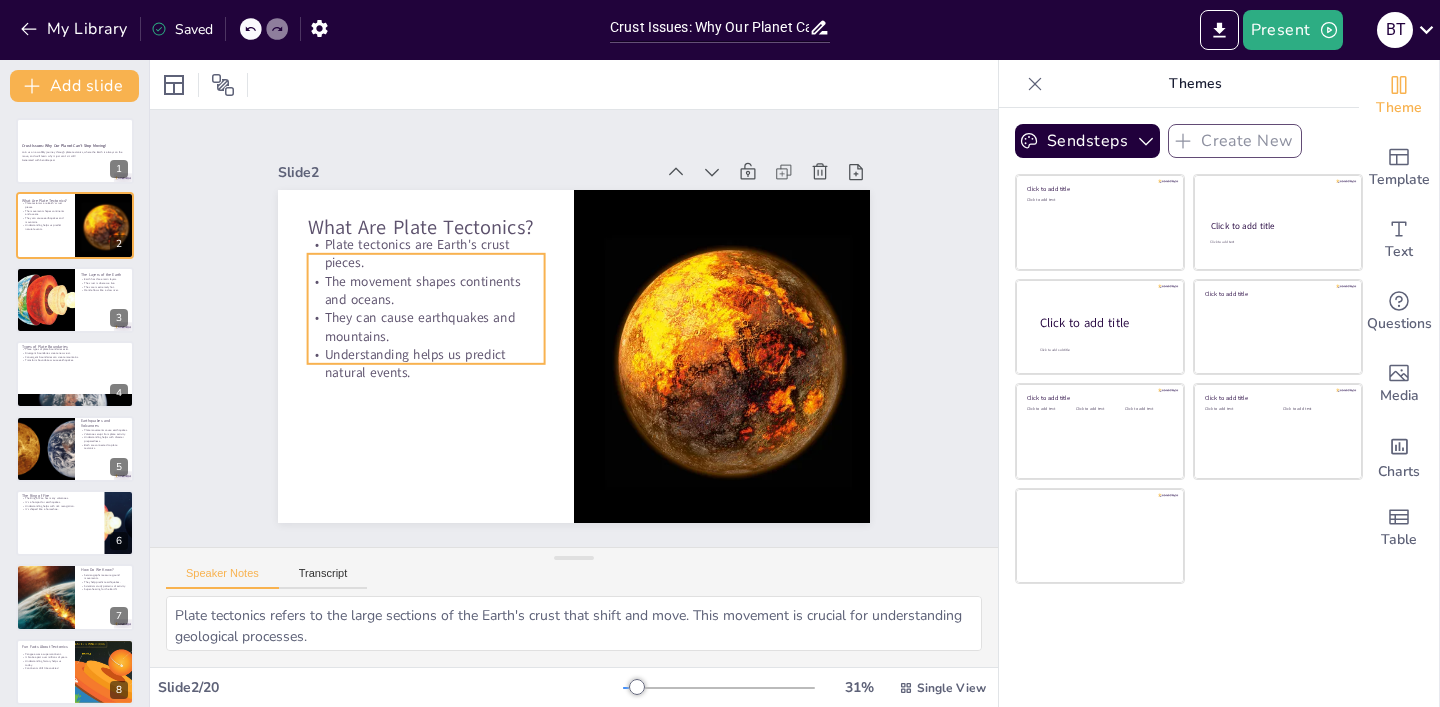 checkbox on "true" 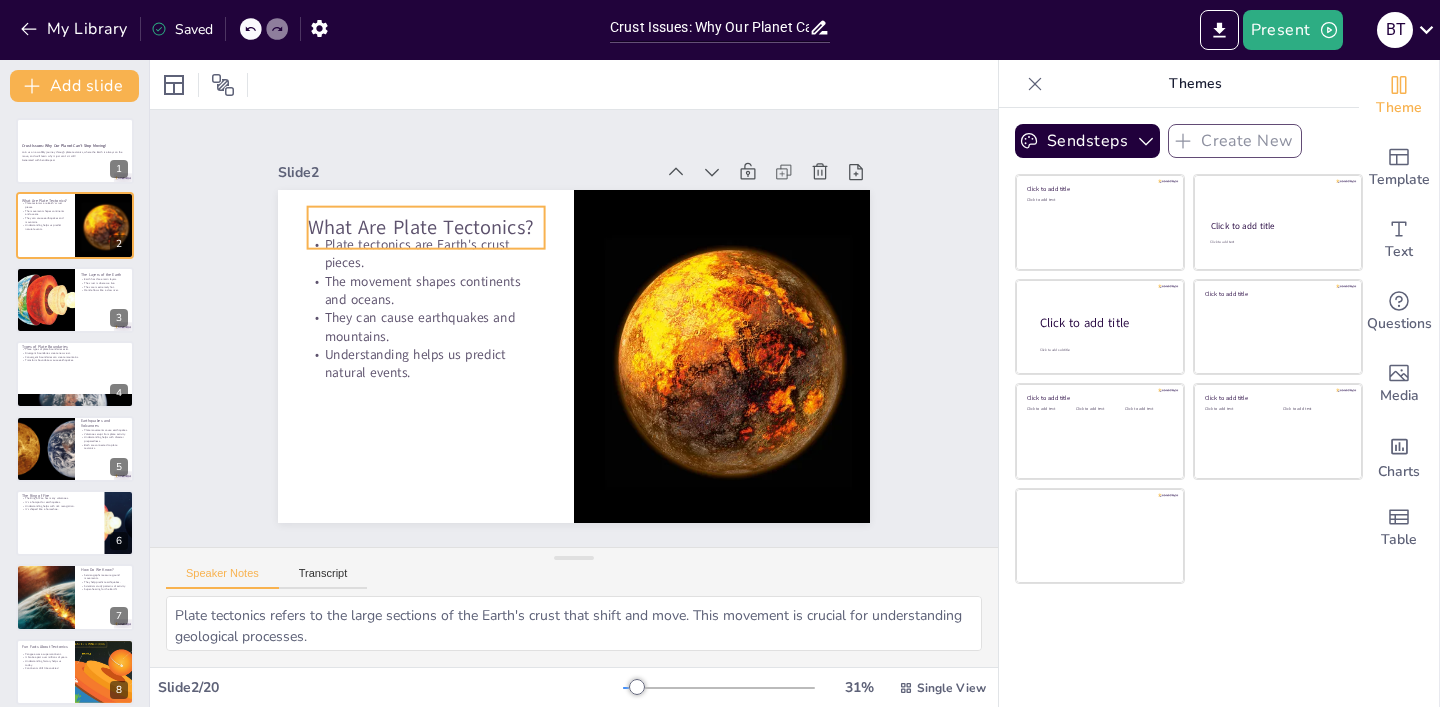 checkbox on "true" 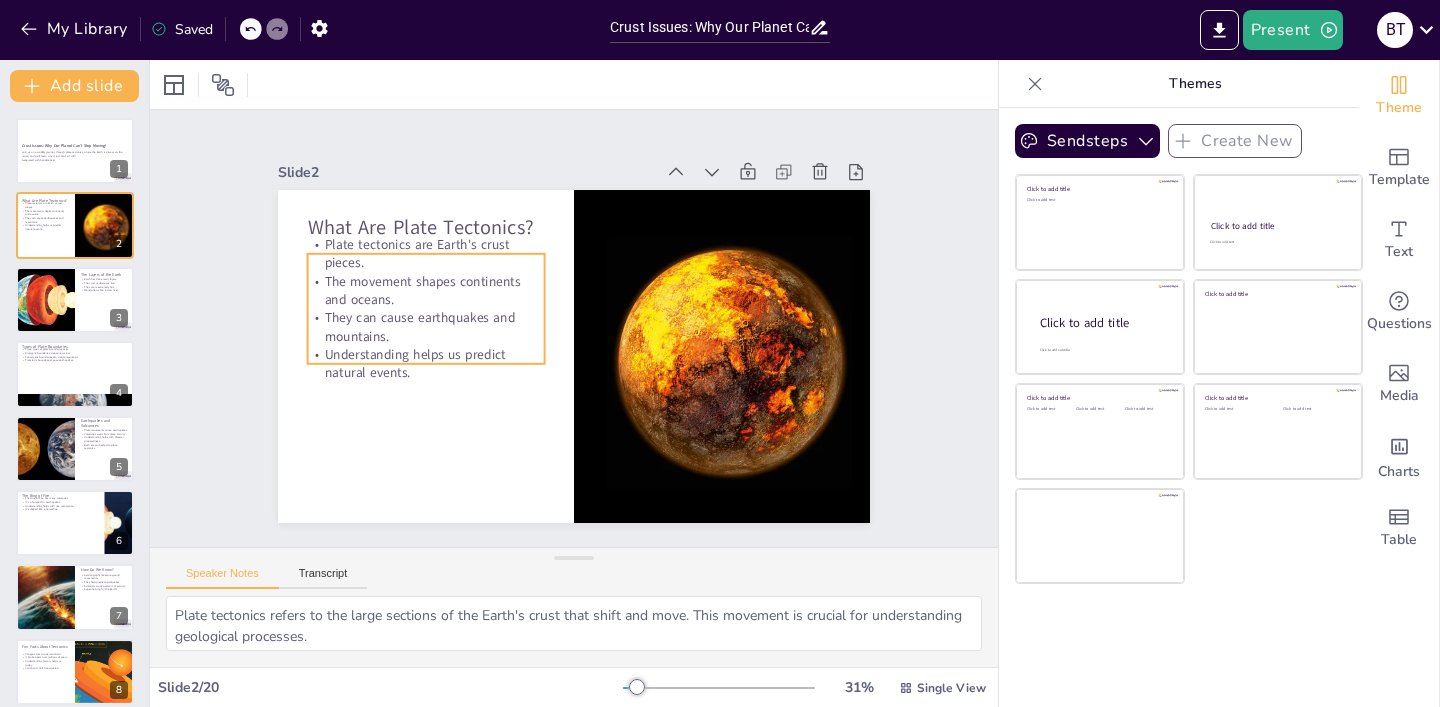 checkbox on "true" 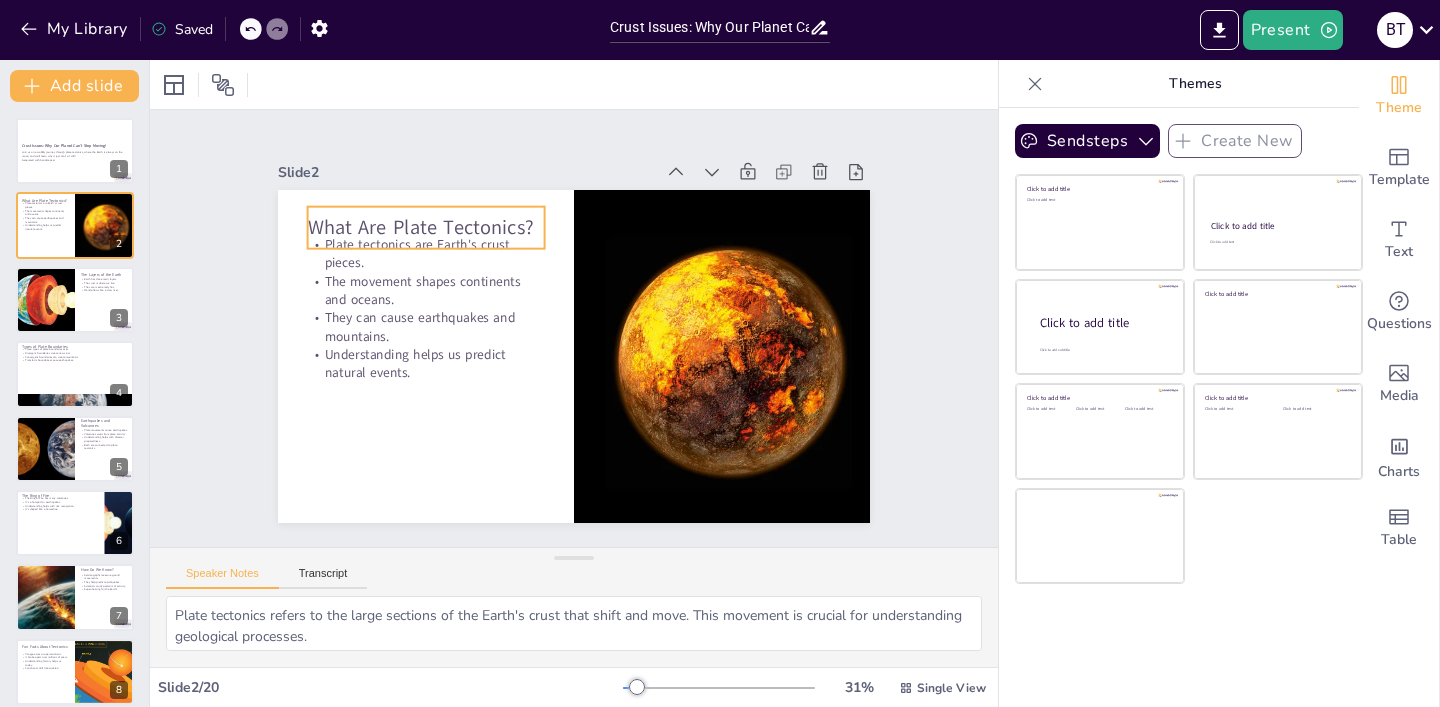 checkbox on "true" 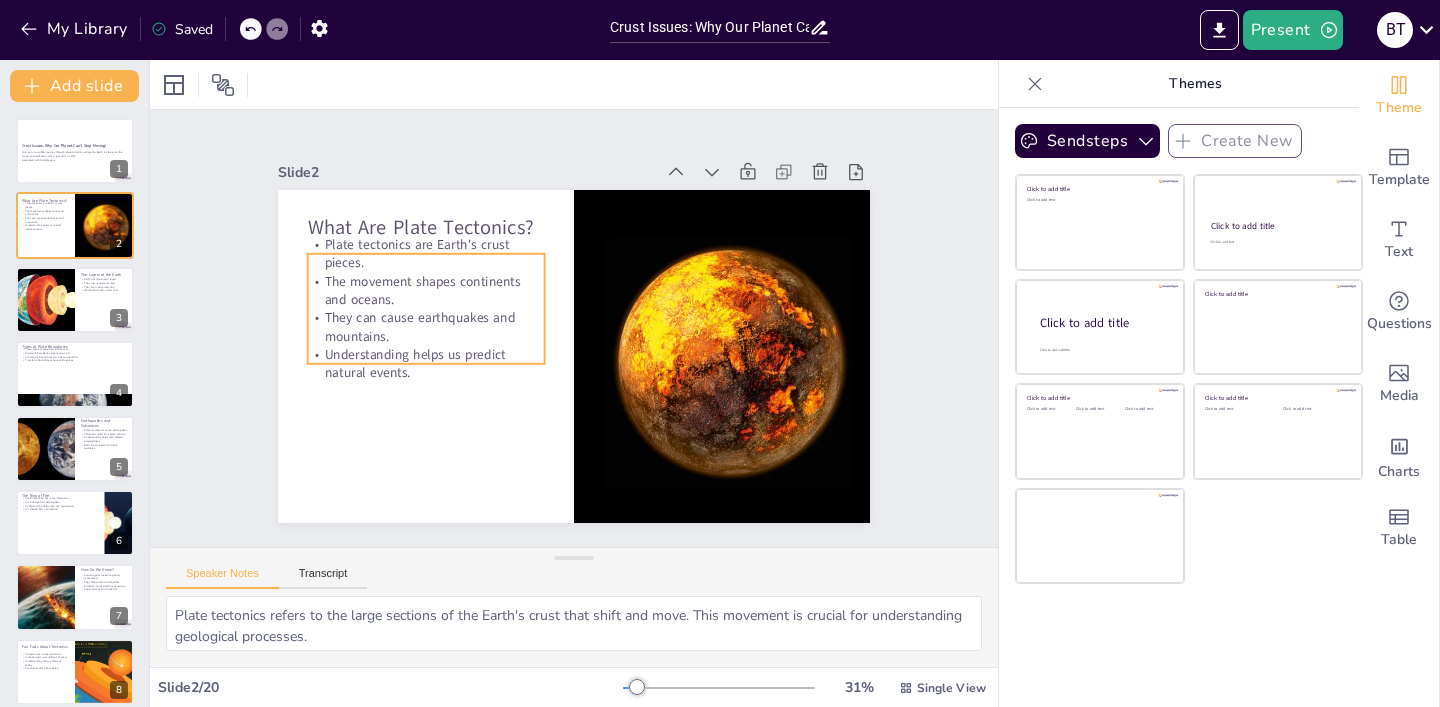 checkbox on "true" 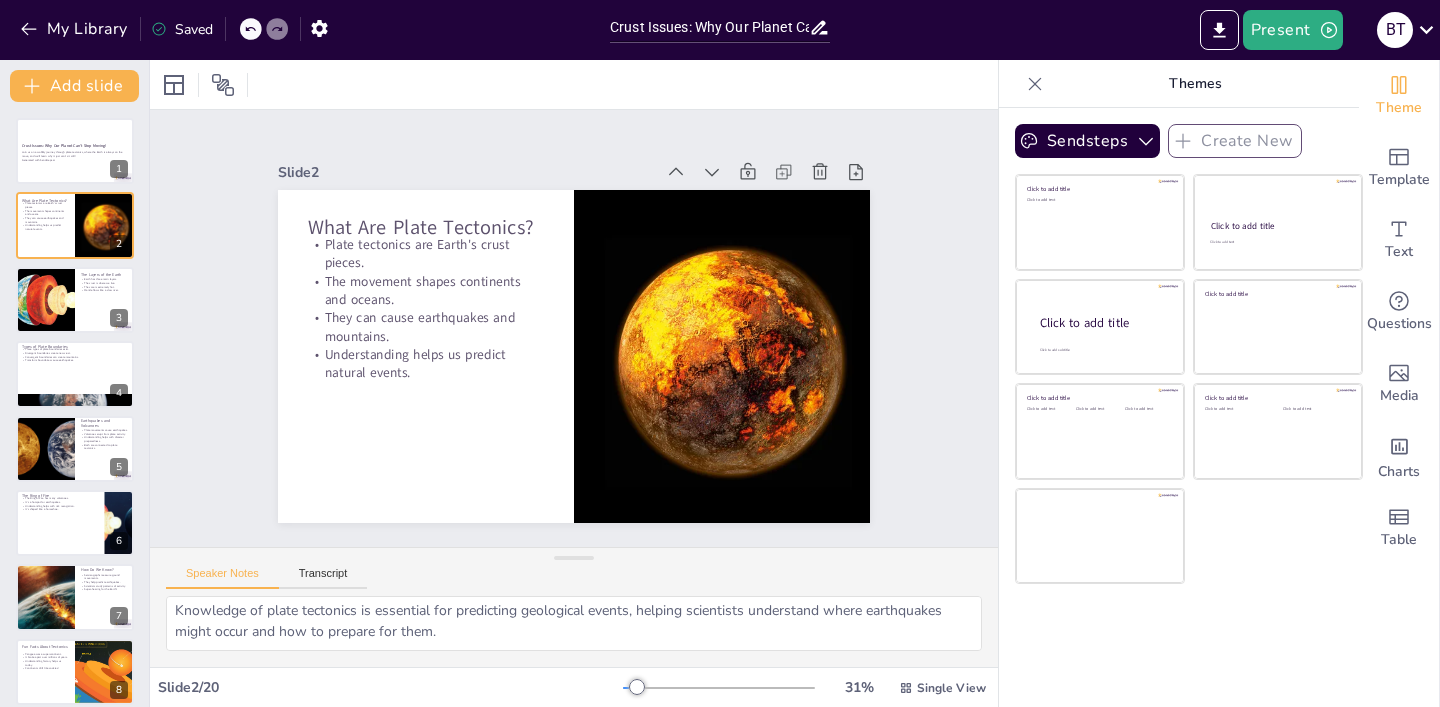 scroll, scrollTop: 0, scrollLeft: 0, axis: both 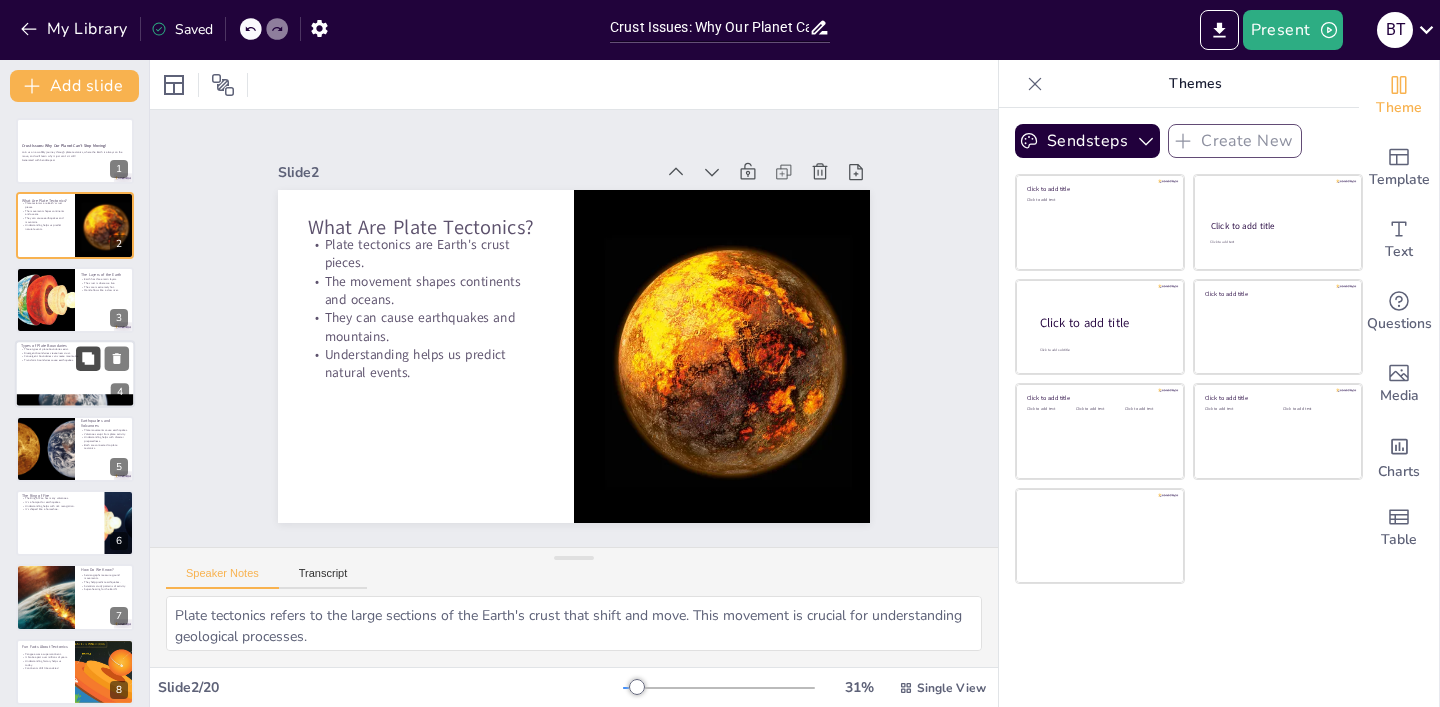 click at bounding box center [88, 359] 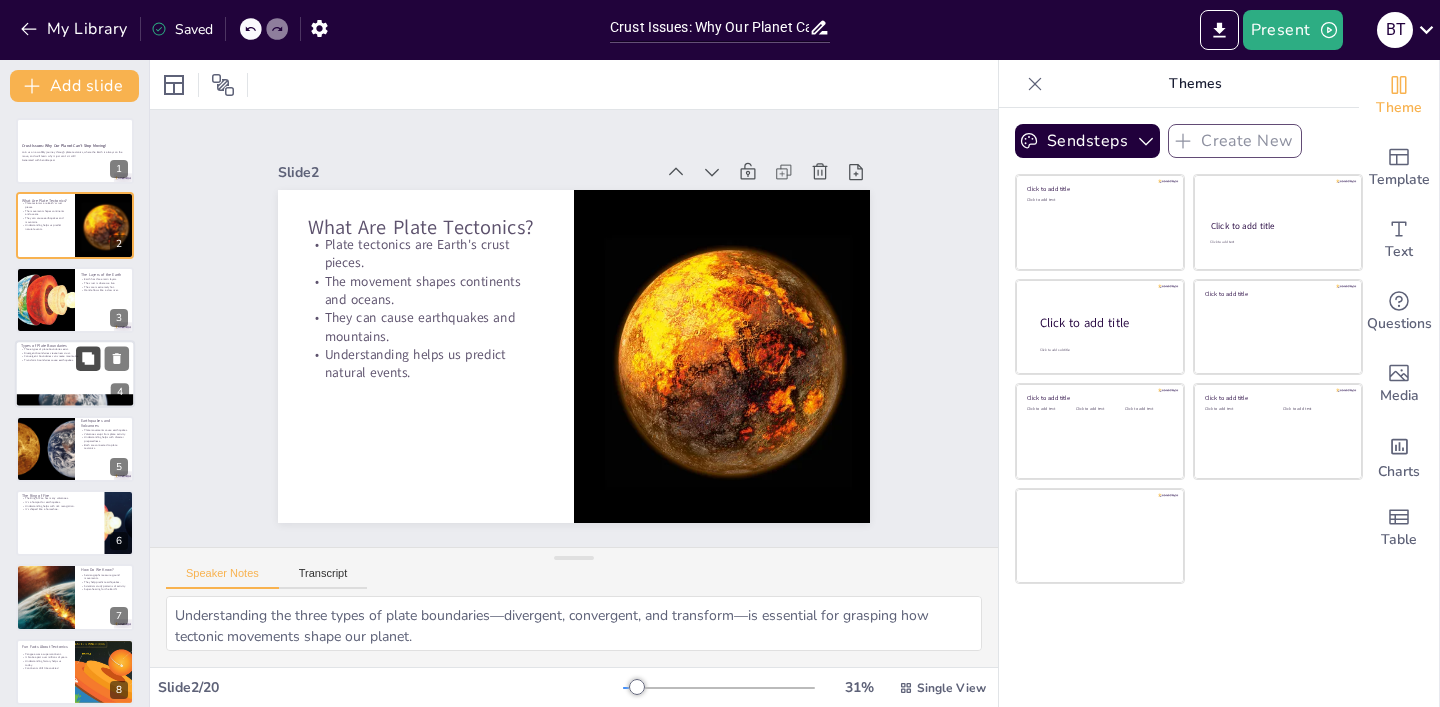 scroll, scrollTop: 44, scrollLeft: 0, axis: vertical 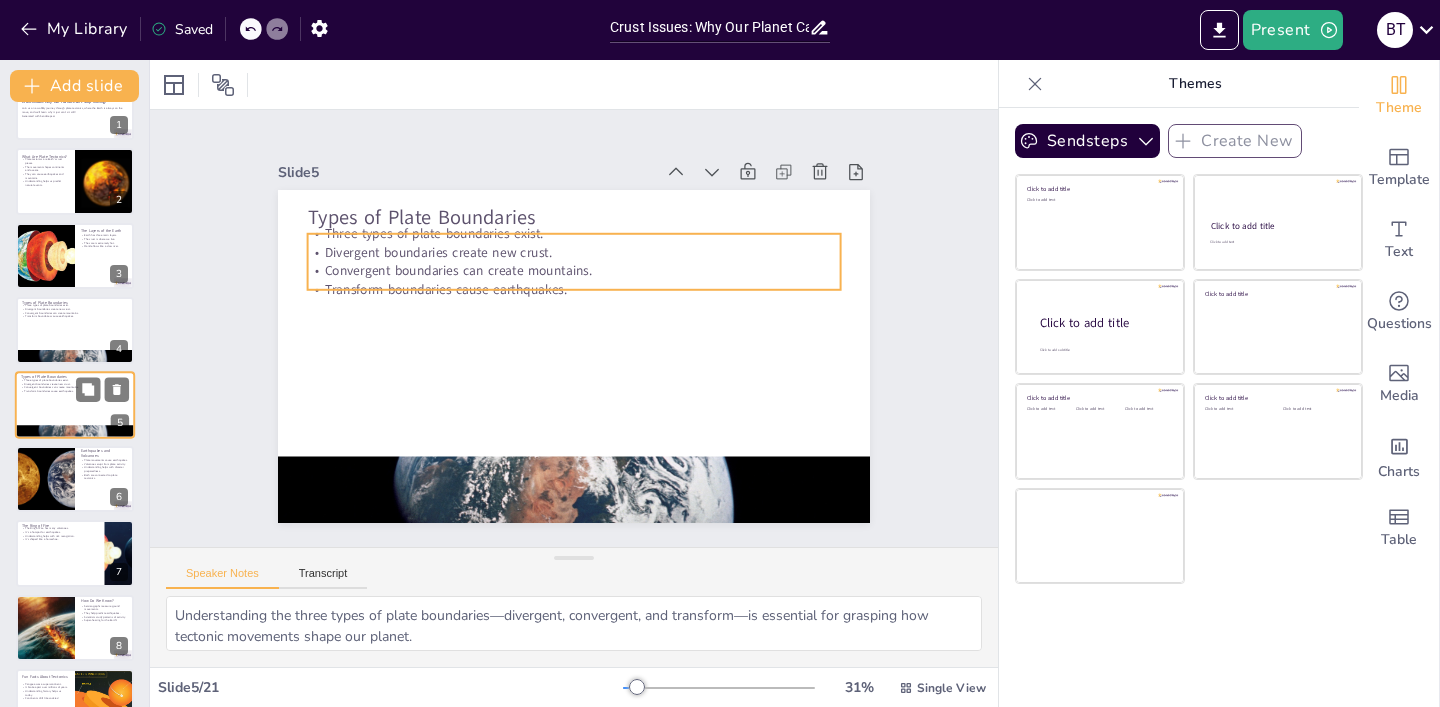 click on "Convergent boundaries can create mountains." at bounding box center [75, 387] 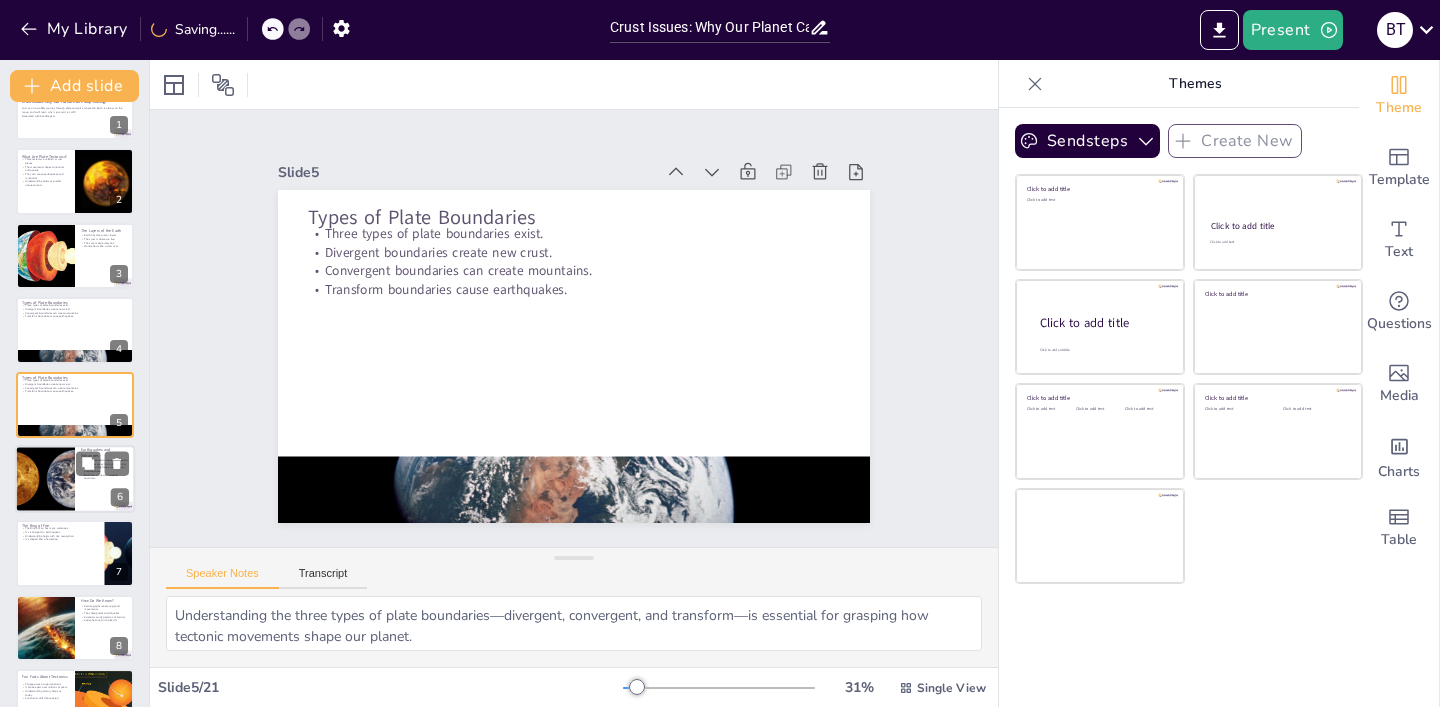 click at bounding box center [45, 479] 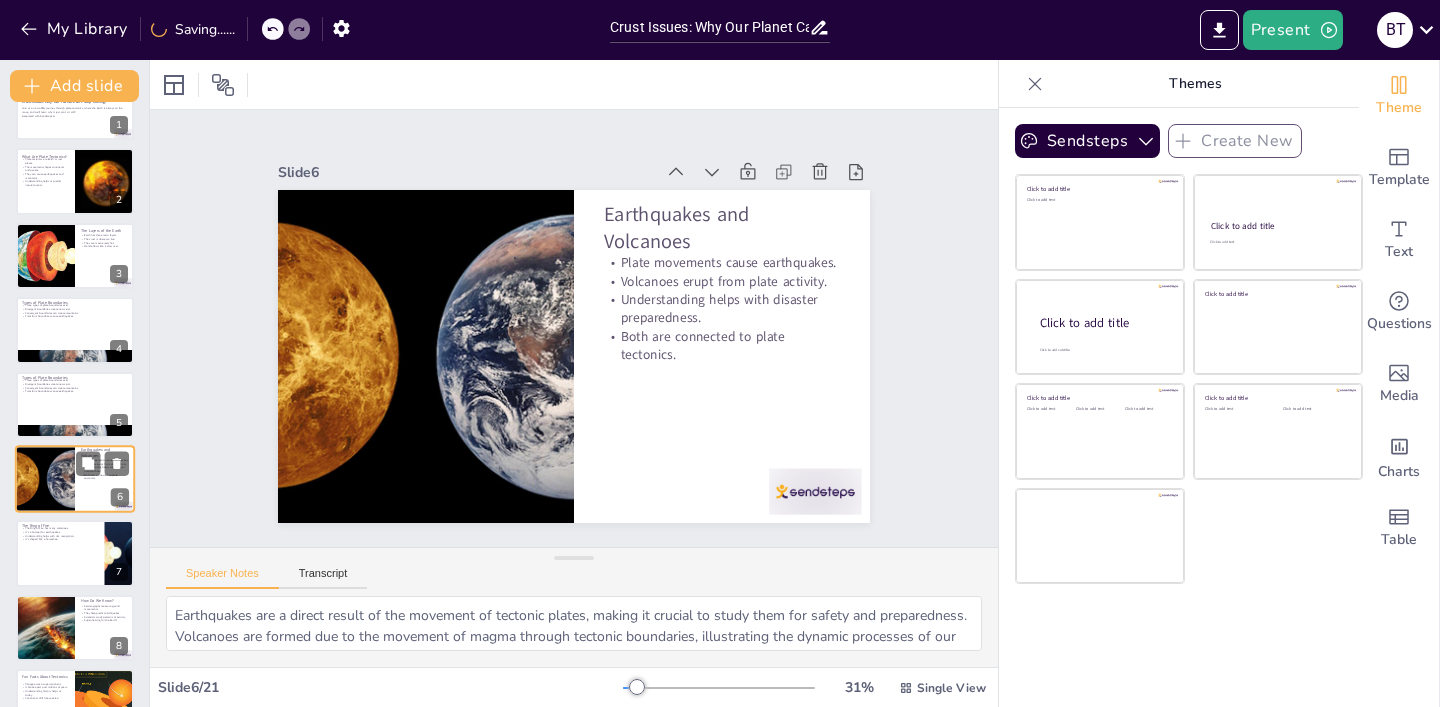 scroll, scrollTop: 118, scrollLeft: 0, axis: vertical 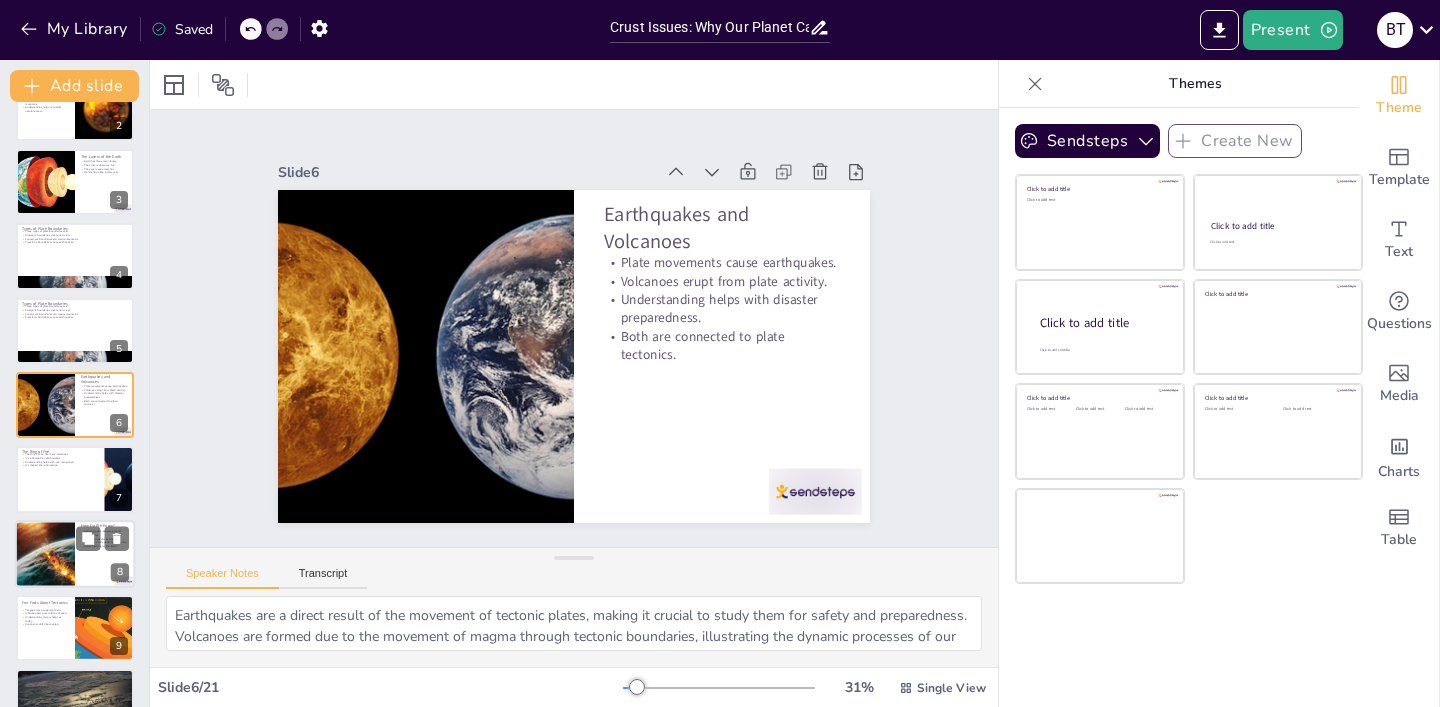 click at bounding box center (45, 554) 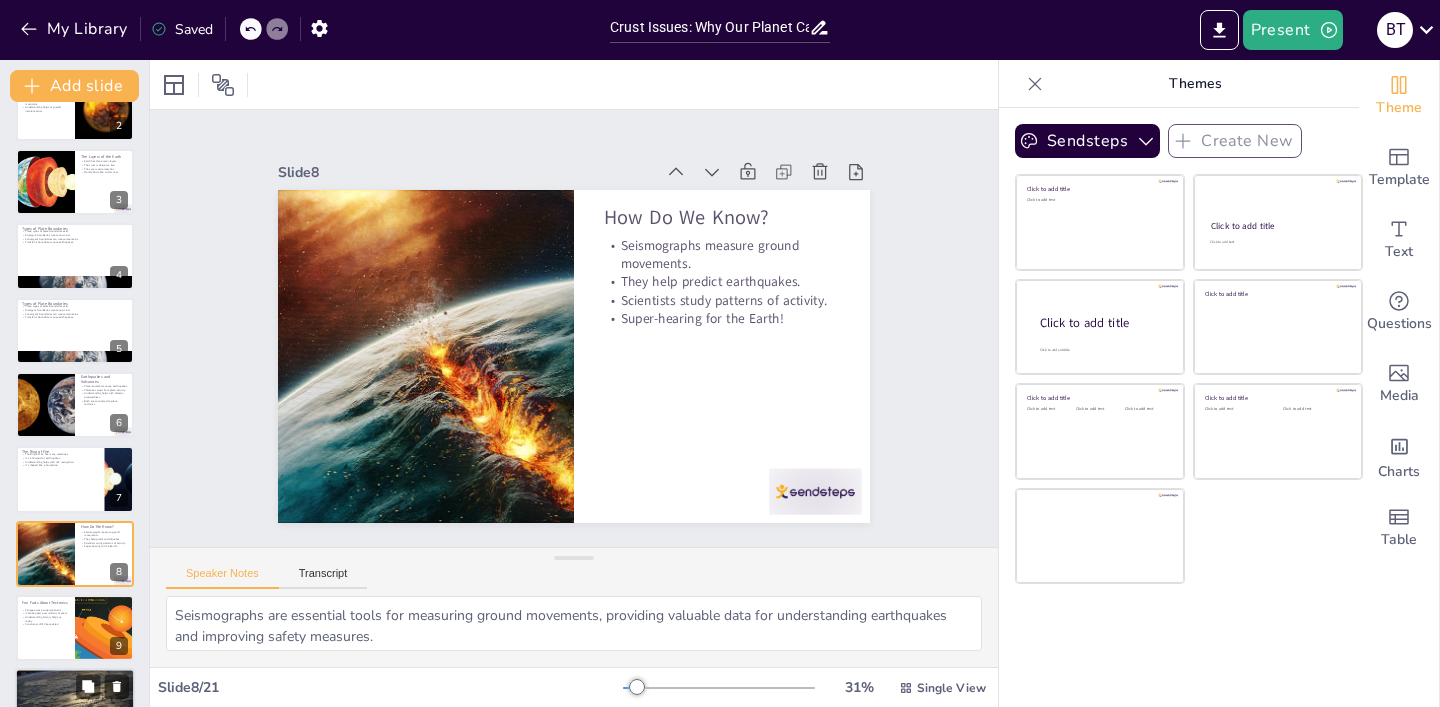 scroll, scrollTop: 267, scrollLeft: 0, axis: vertical 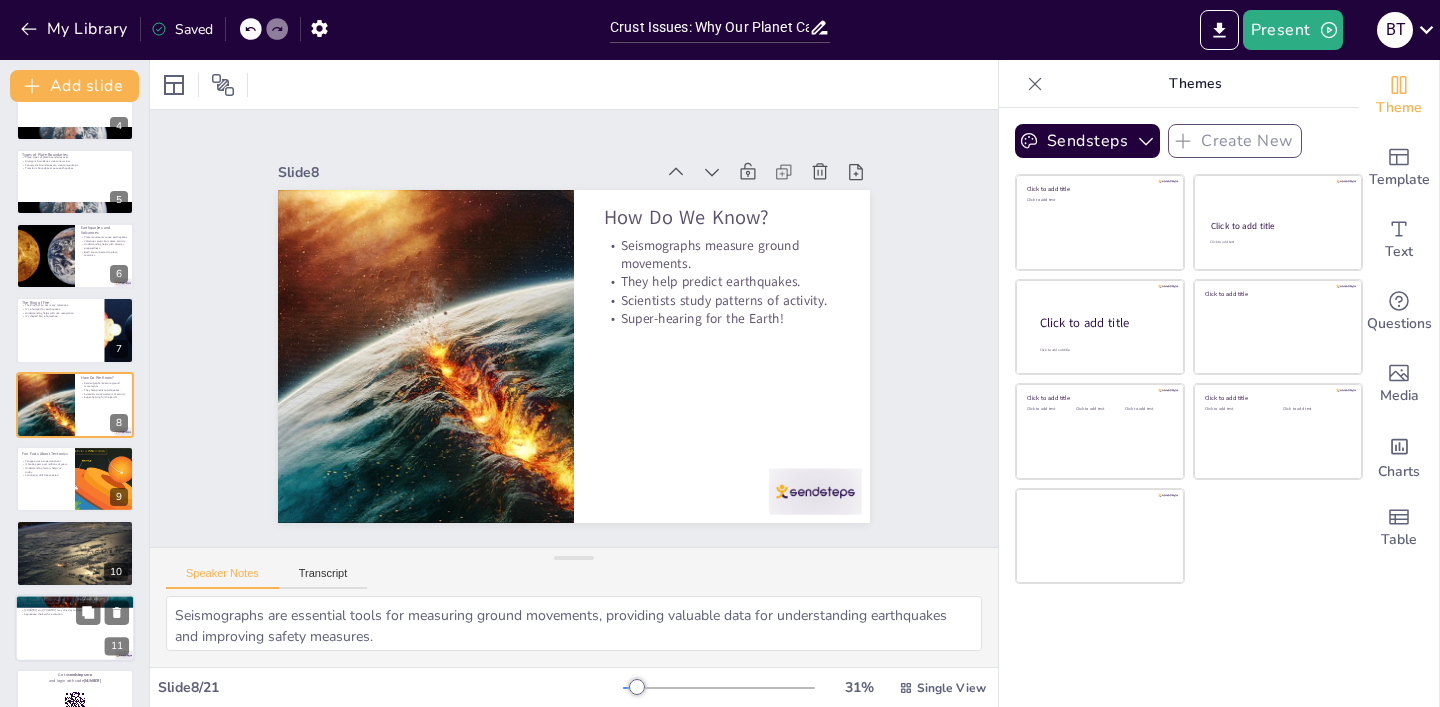 click at bounding box center [75, 628] 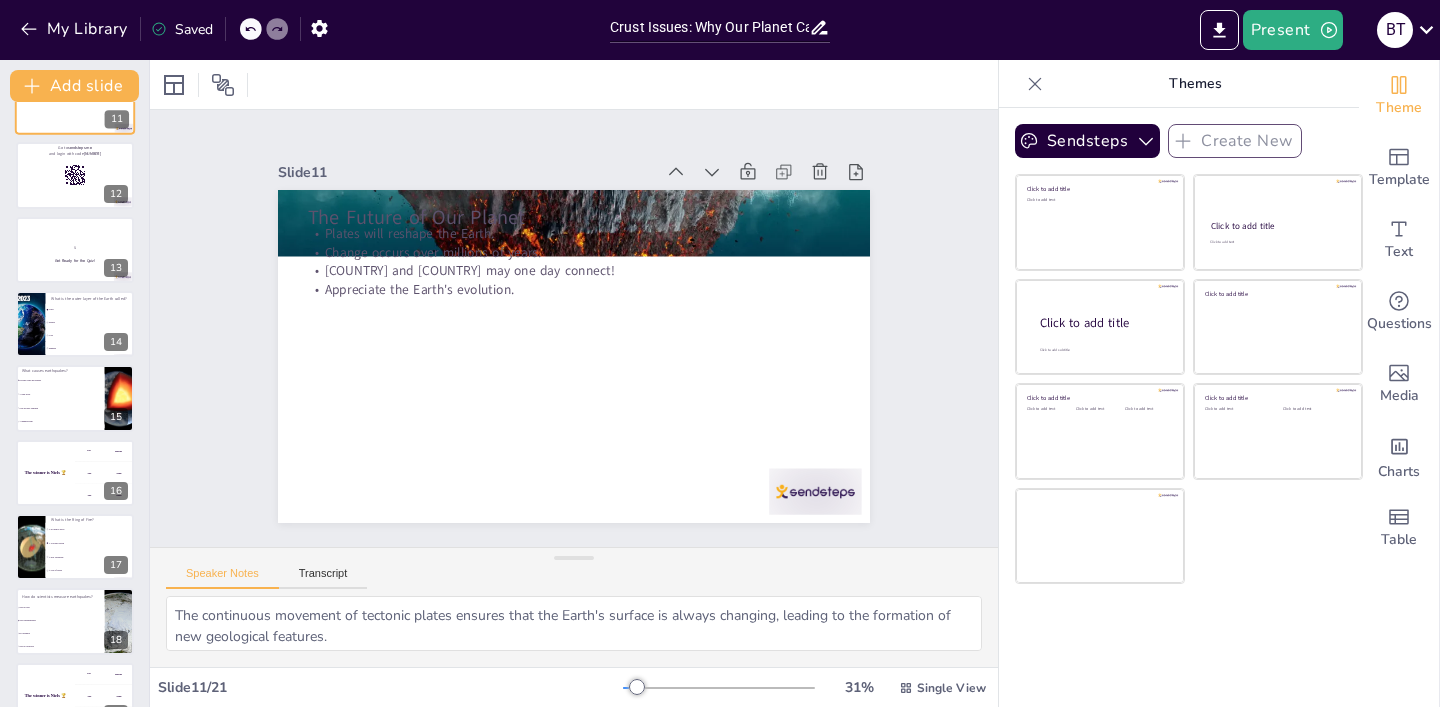 scroll, scrollTop: 799, scrollLeft: 0, axis: vertical 